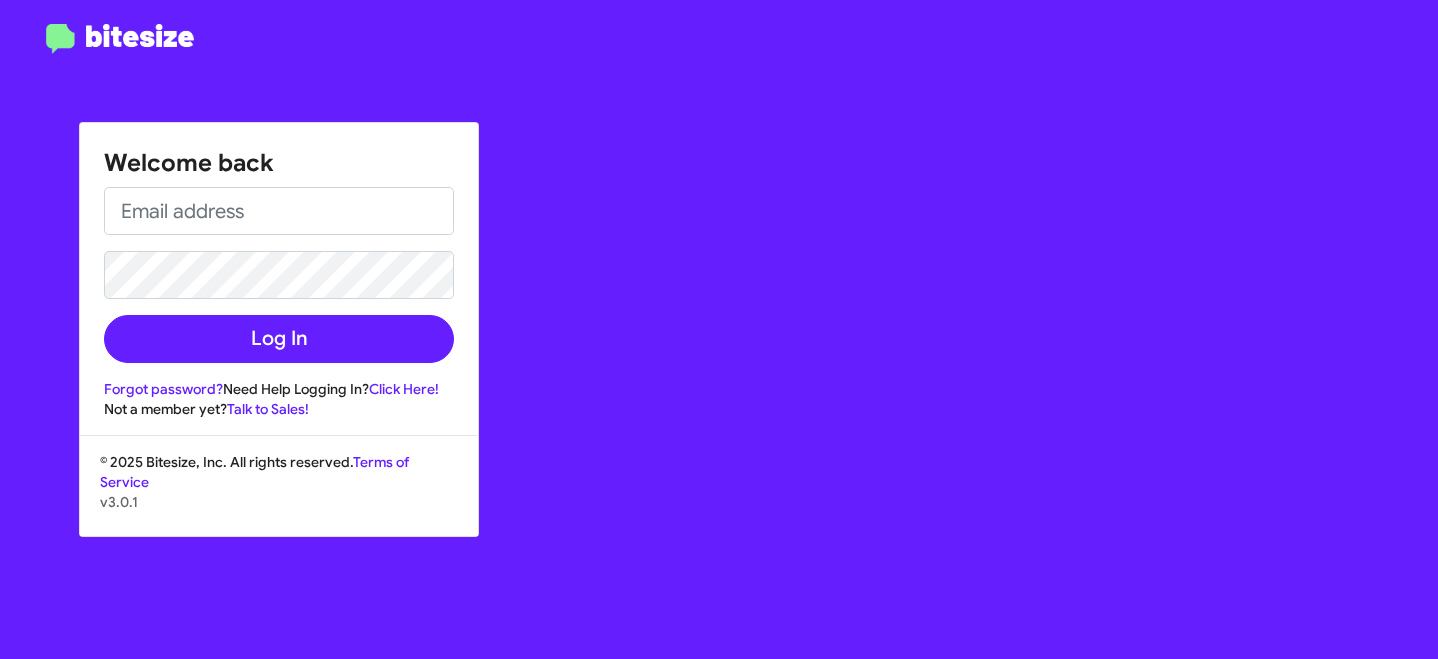 scroll, scrollTop: 0, scrollLeft: 0, axis: both 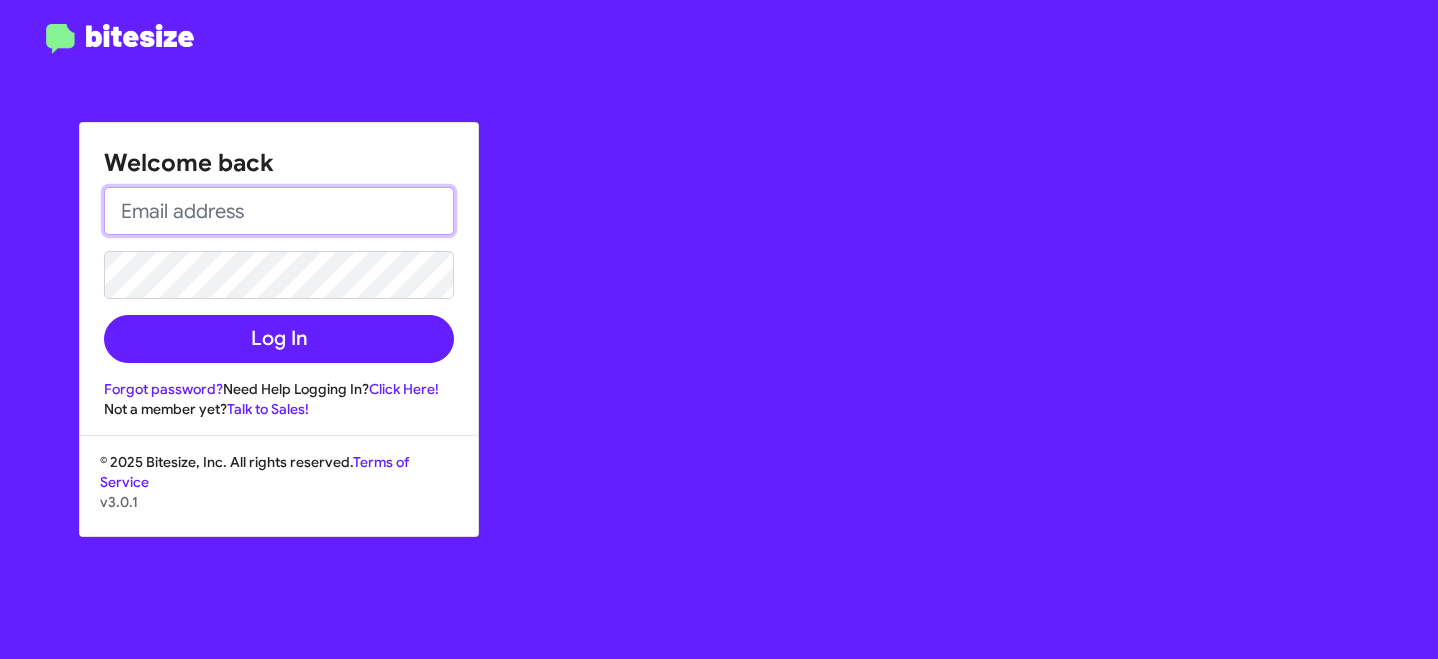 click at bounding box center (279, 211) 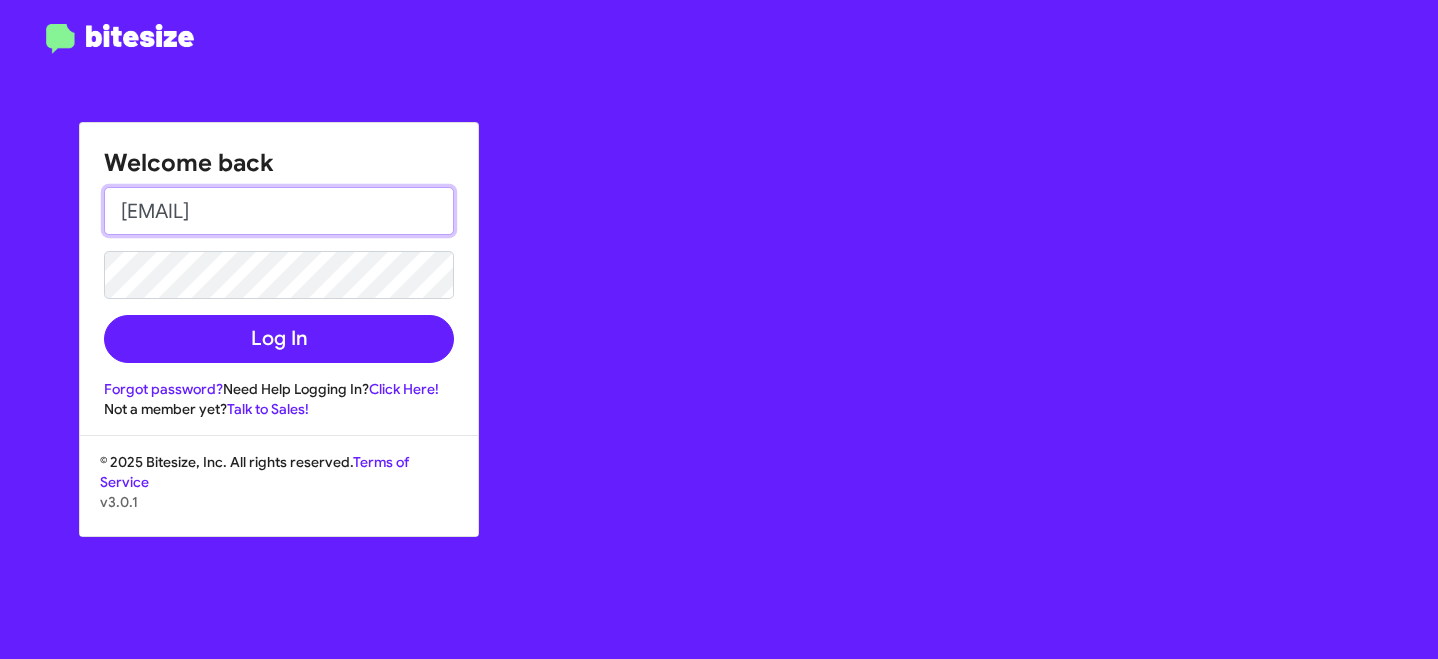 type on "[EMAIL]" 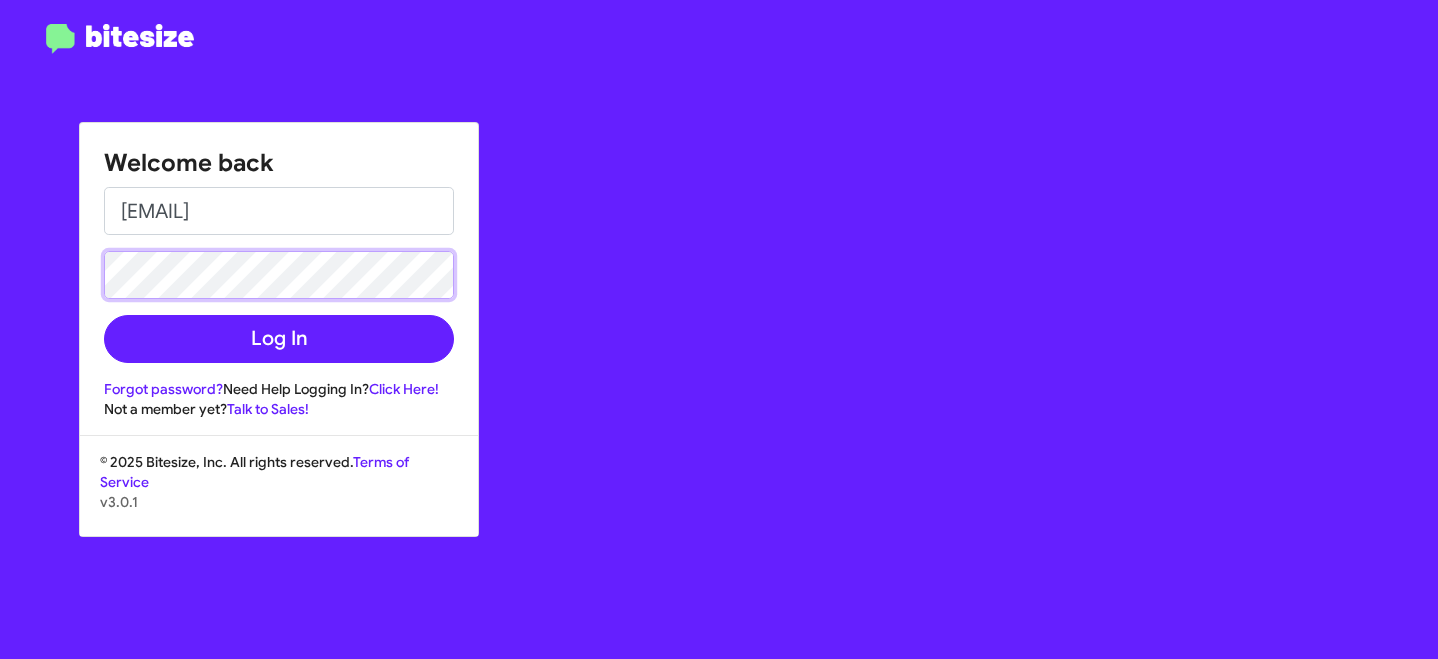click on "Log In" 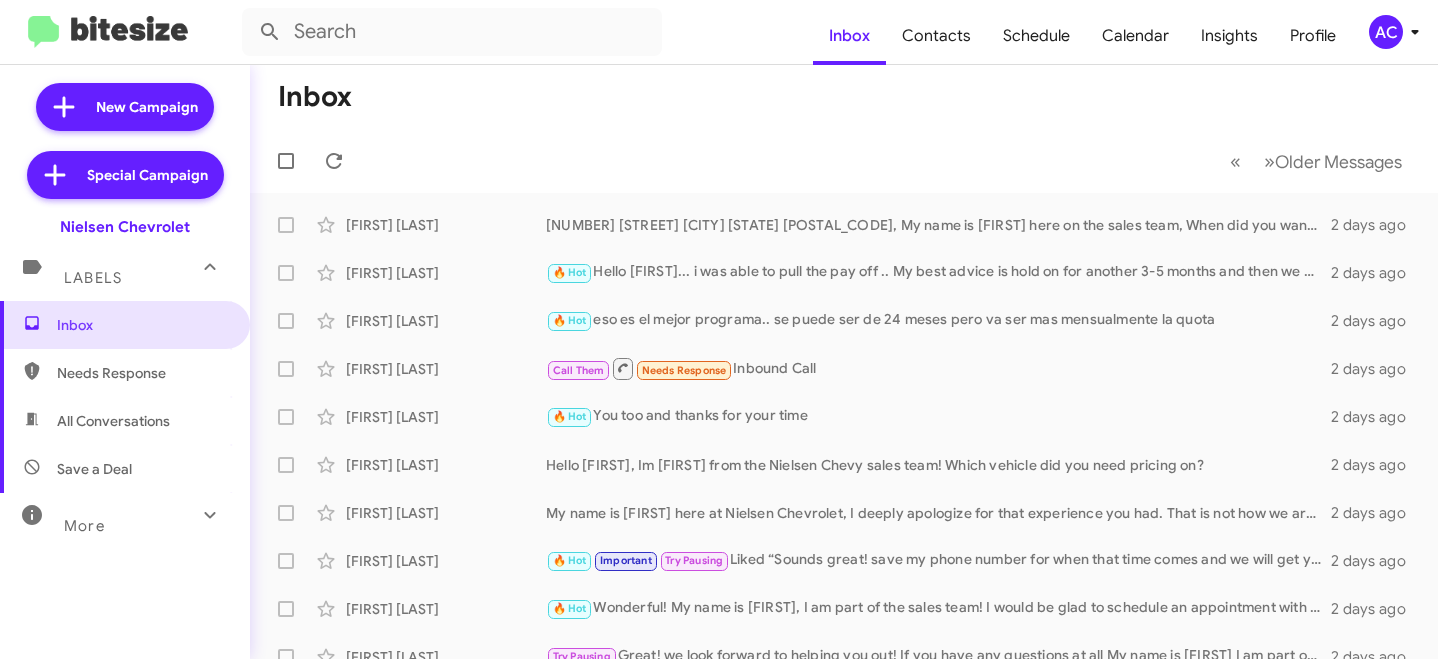 click on "AC" 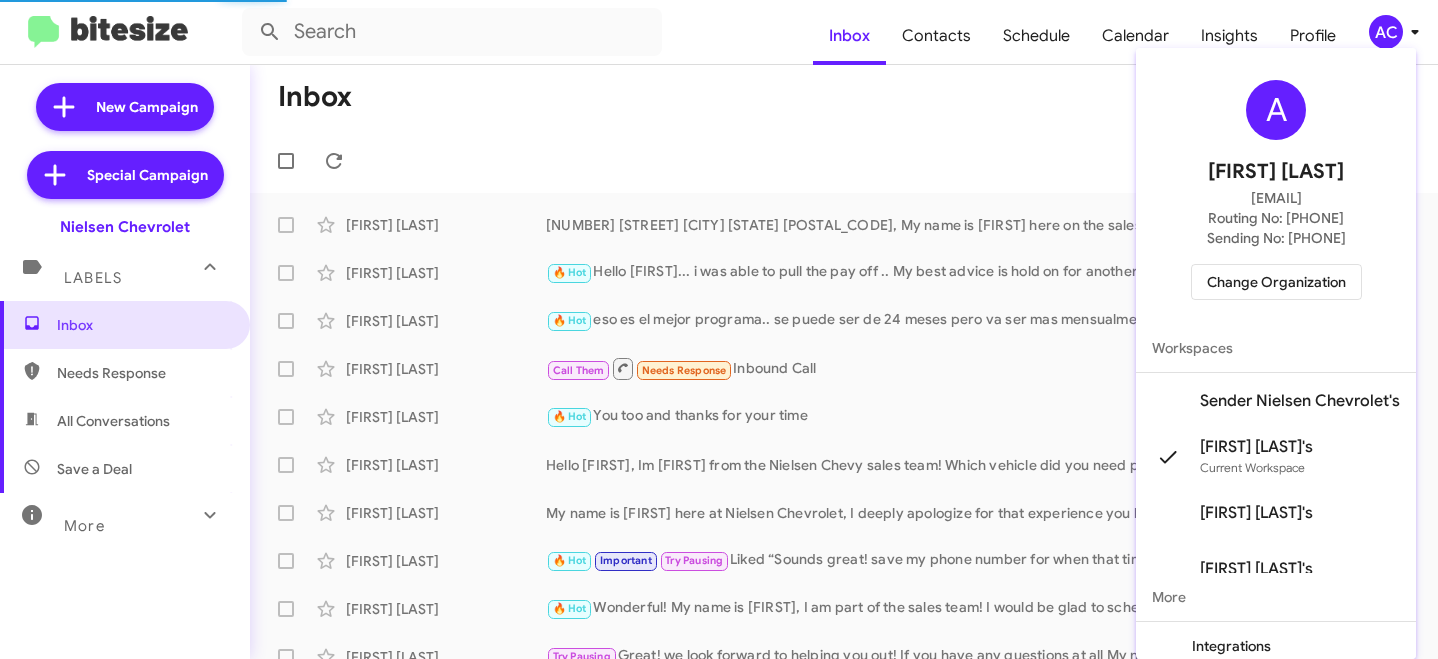 click on "Change Organization" at bounding box center (1276, 282) 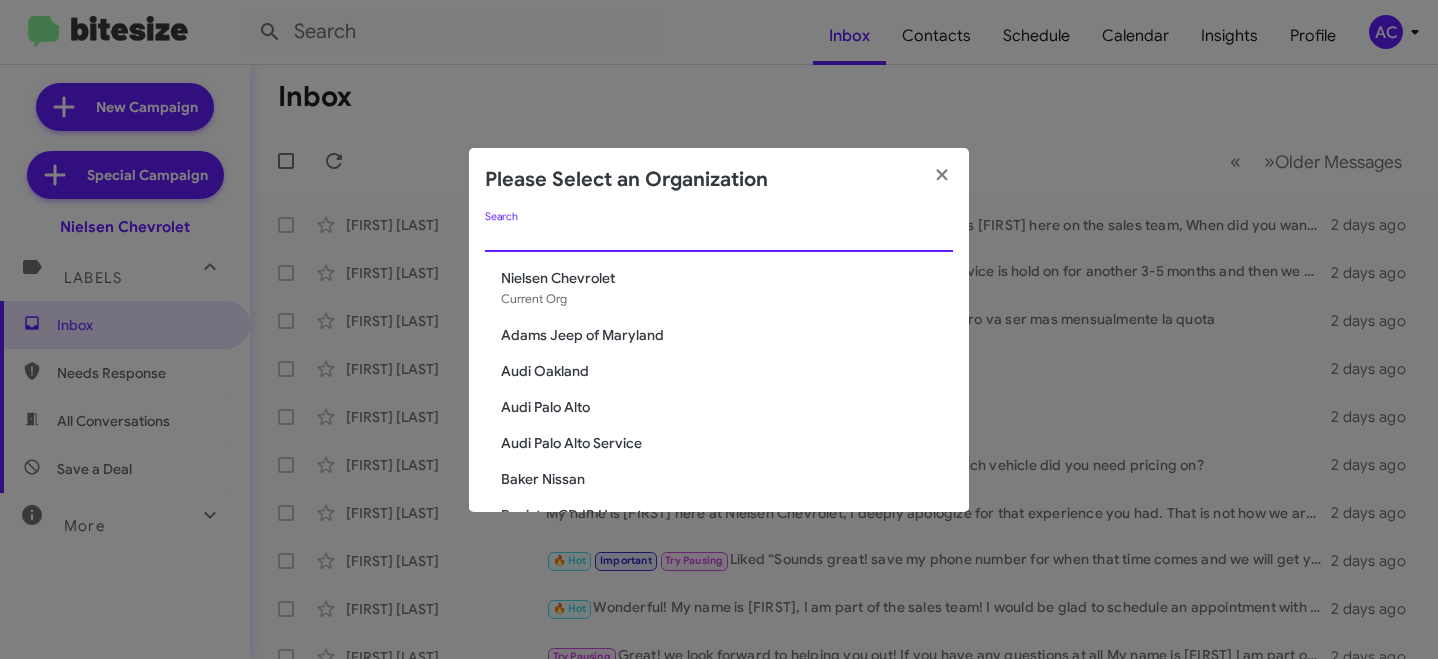 click on "Search" at bounding box center (719, 237) 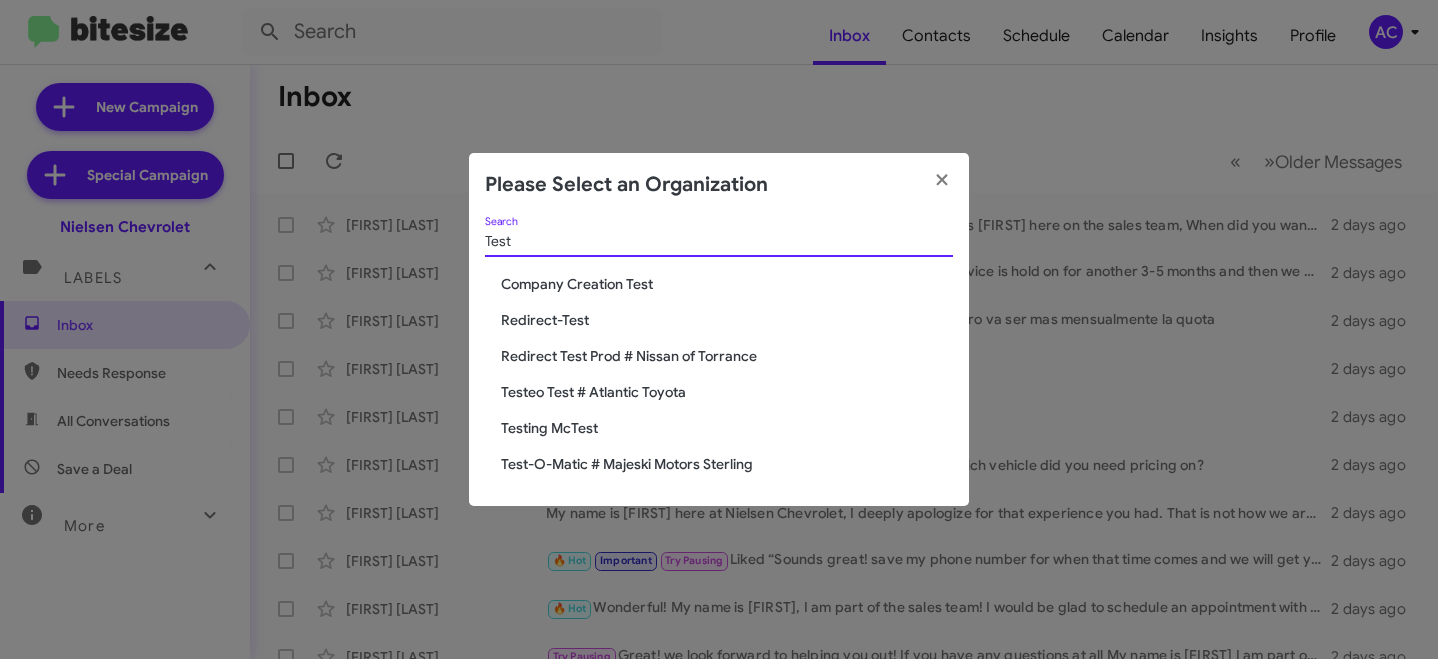 type on "Test" 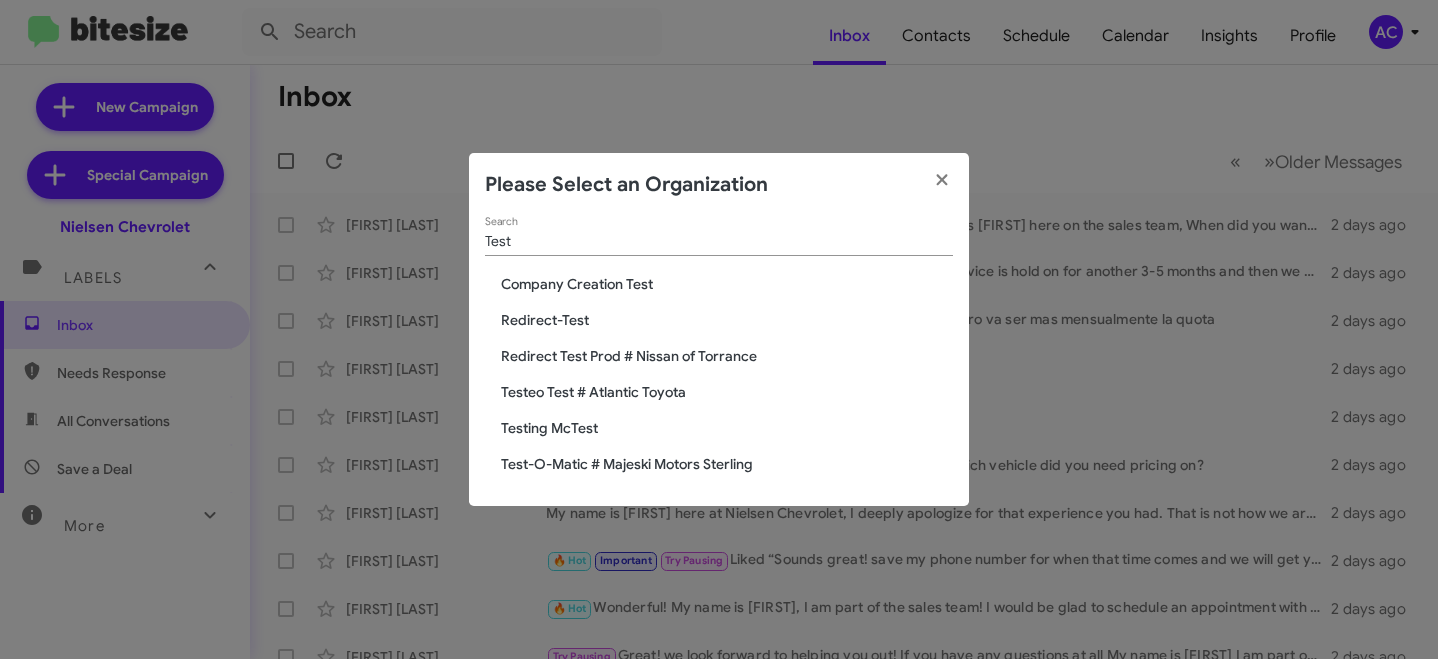 click on "Test-O-Matic # Majeski Motors Sterling" 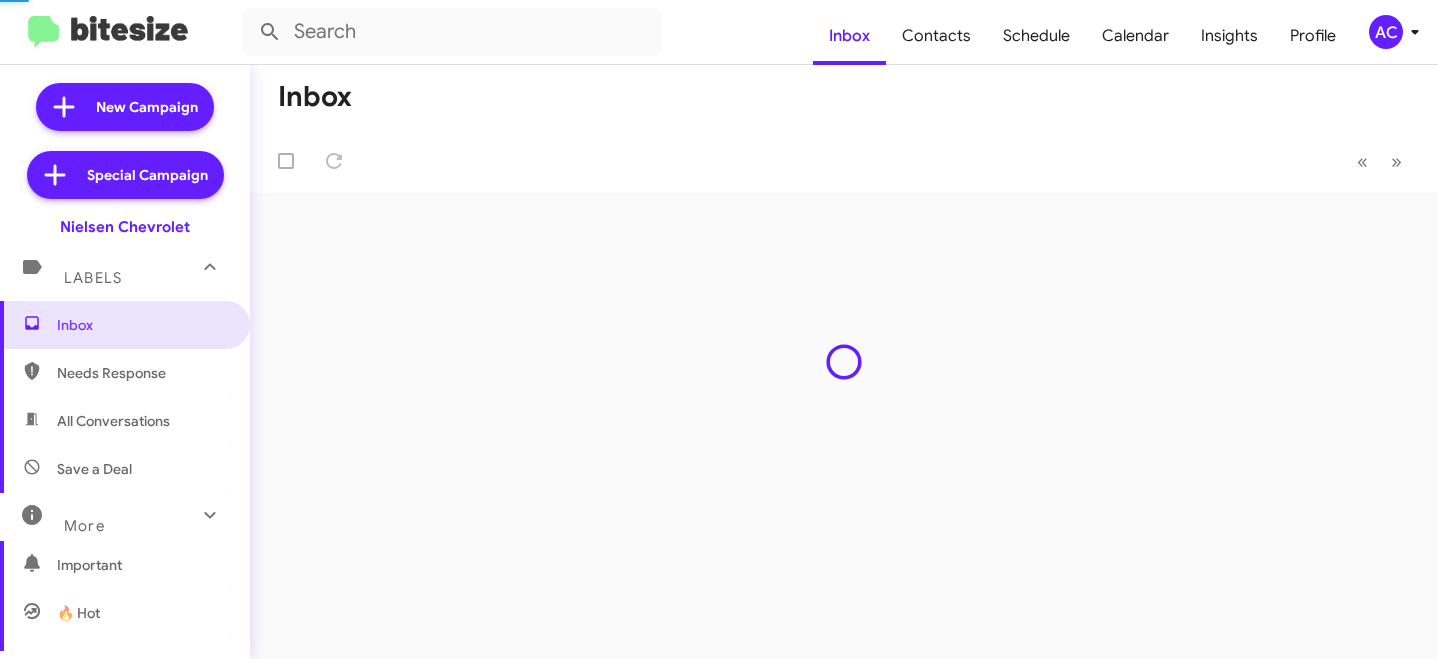 scroll, scrollTop: 0, scrollLeft: 0, axis: both 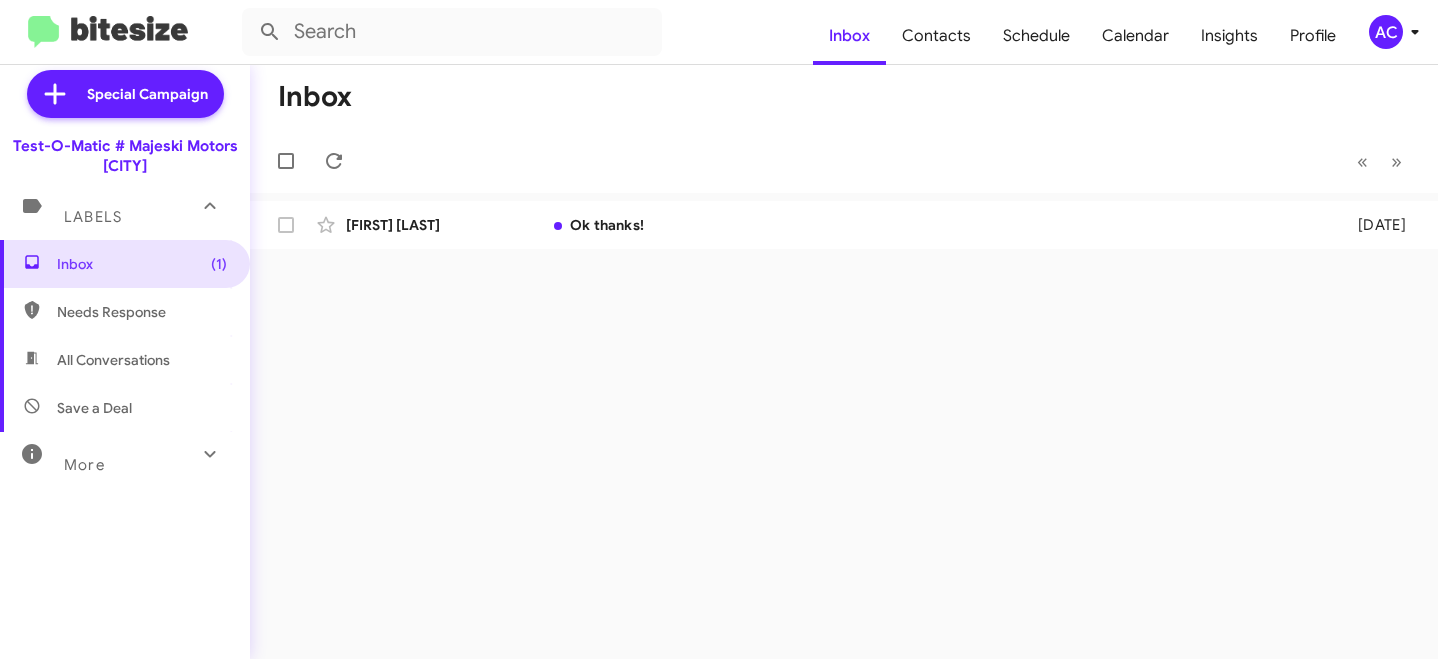 click on "More" at bounding box center [105, 456] 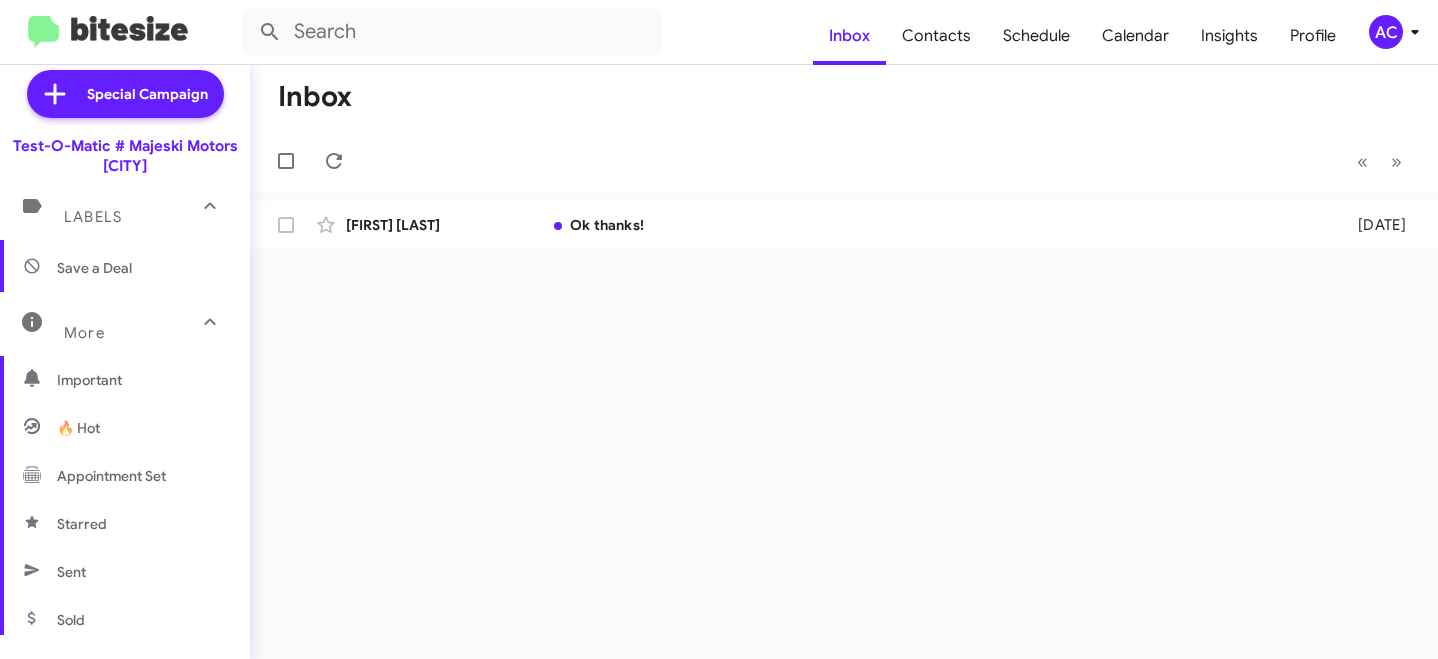 scroll, scrollTop: 0, scrollLeft: 0, axis: both 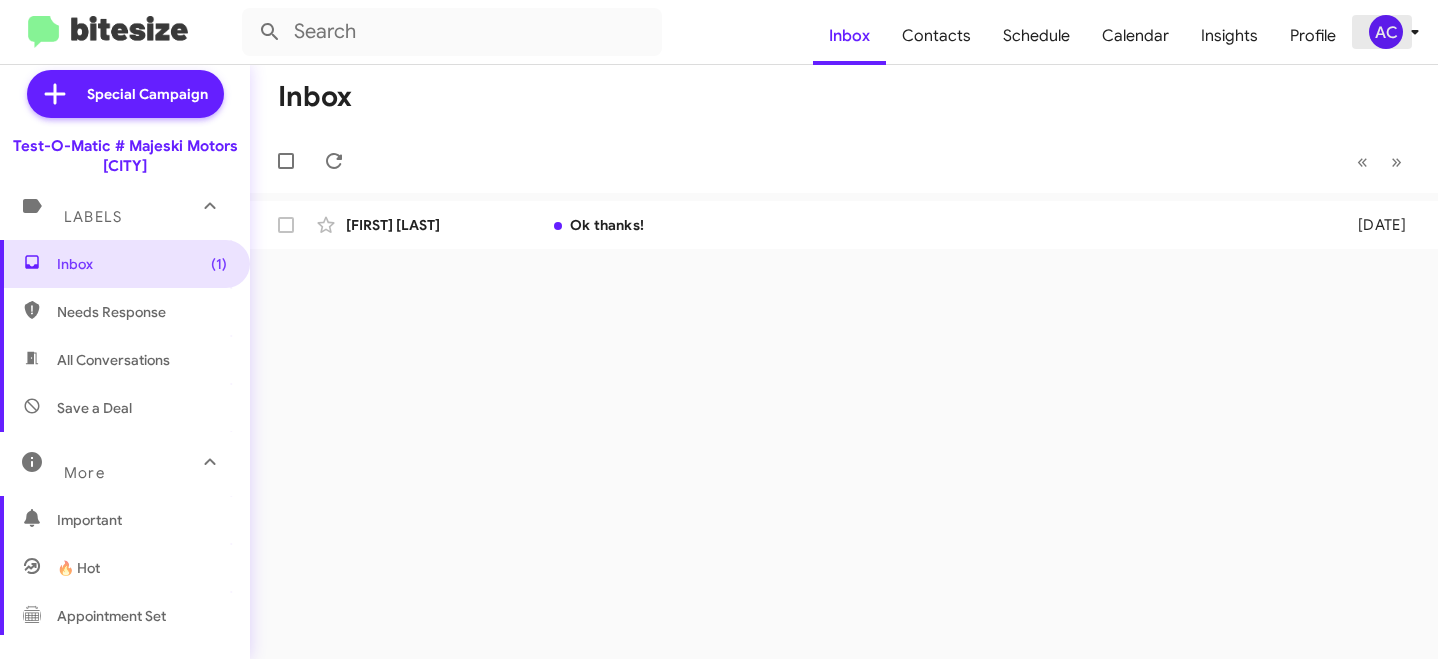 click on "AC" 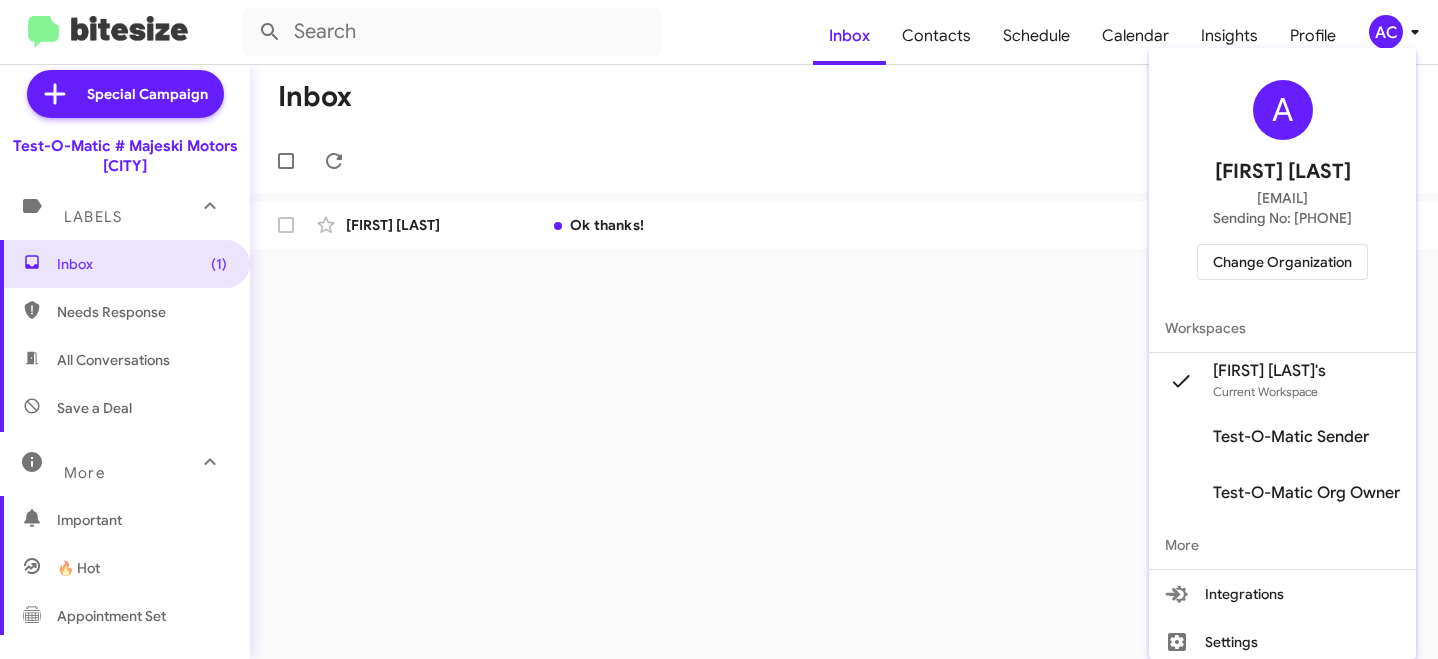click at bounding box center [719, 329] 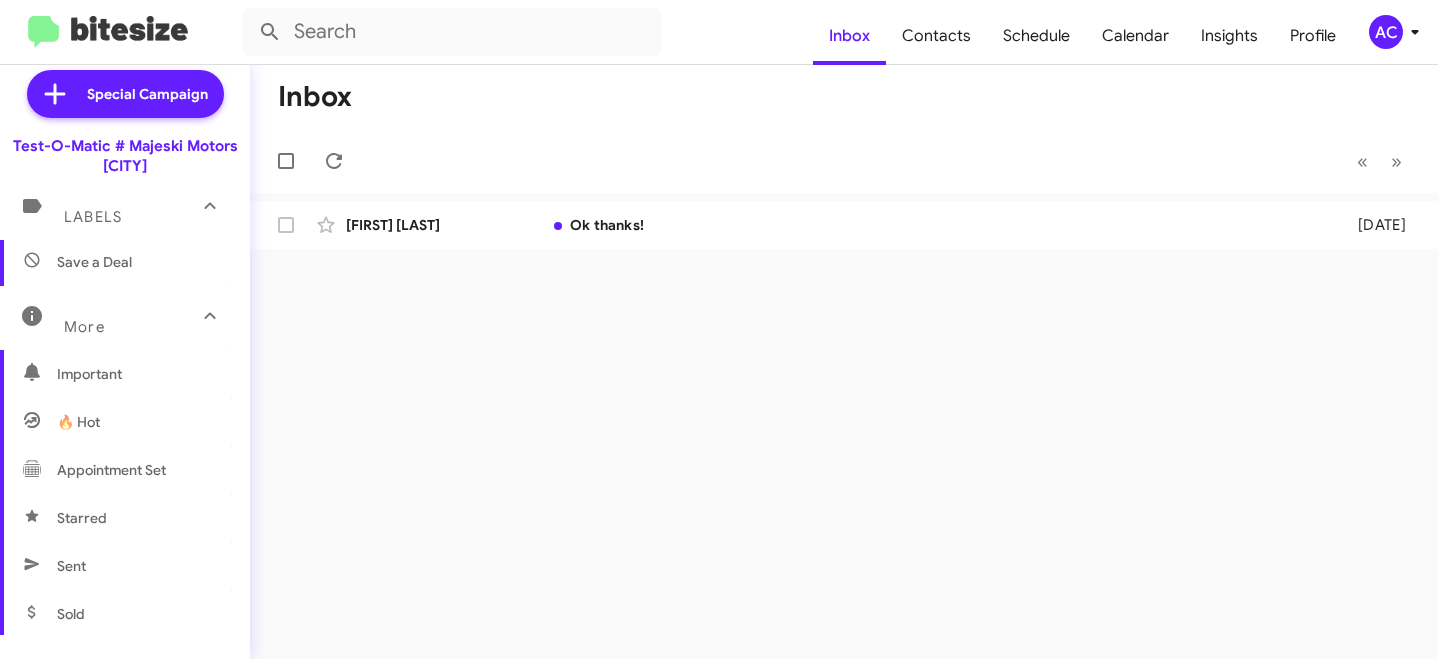scroll, scrollTop: 0, scrollLeft: 0, axis: both 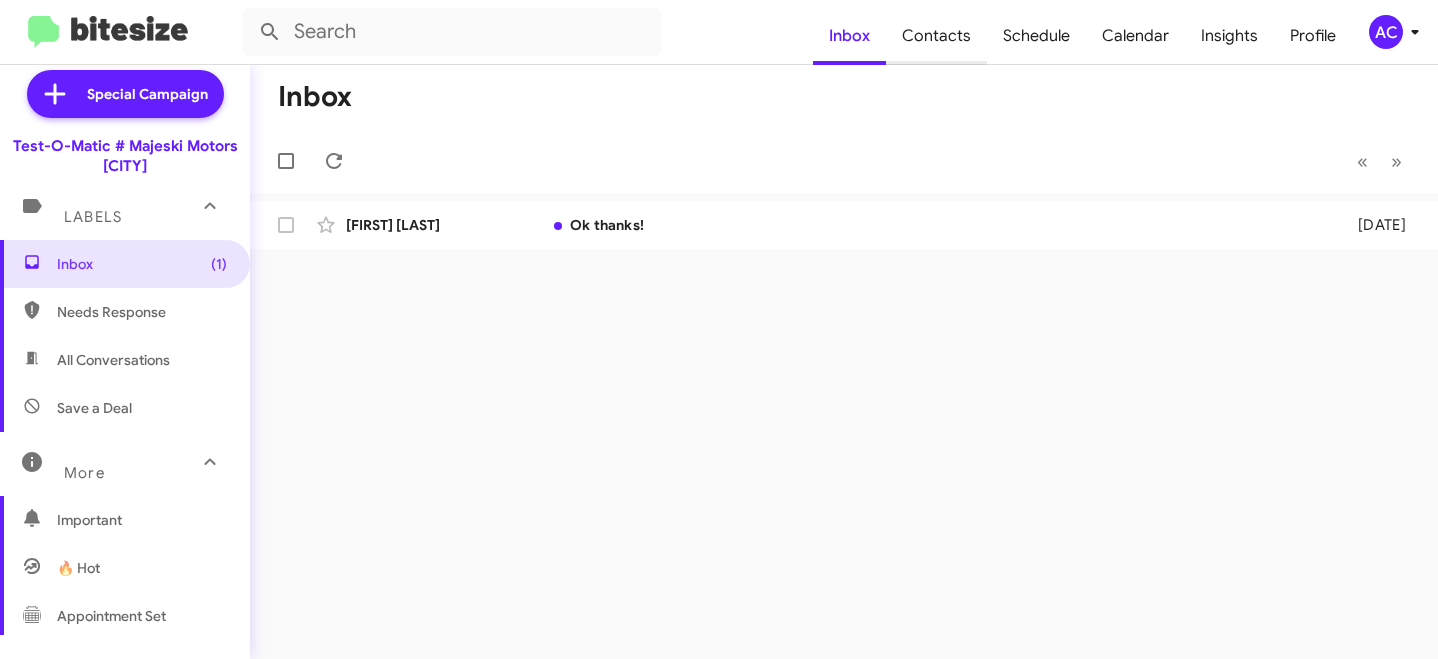 click on "Contacts" 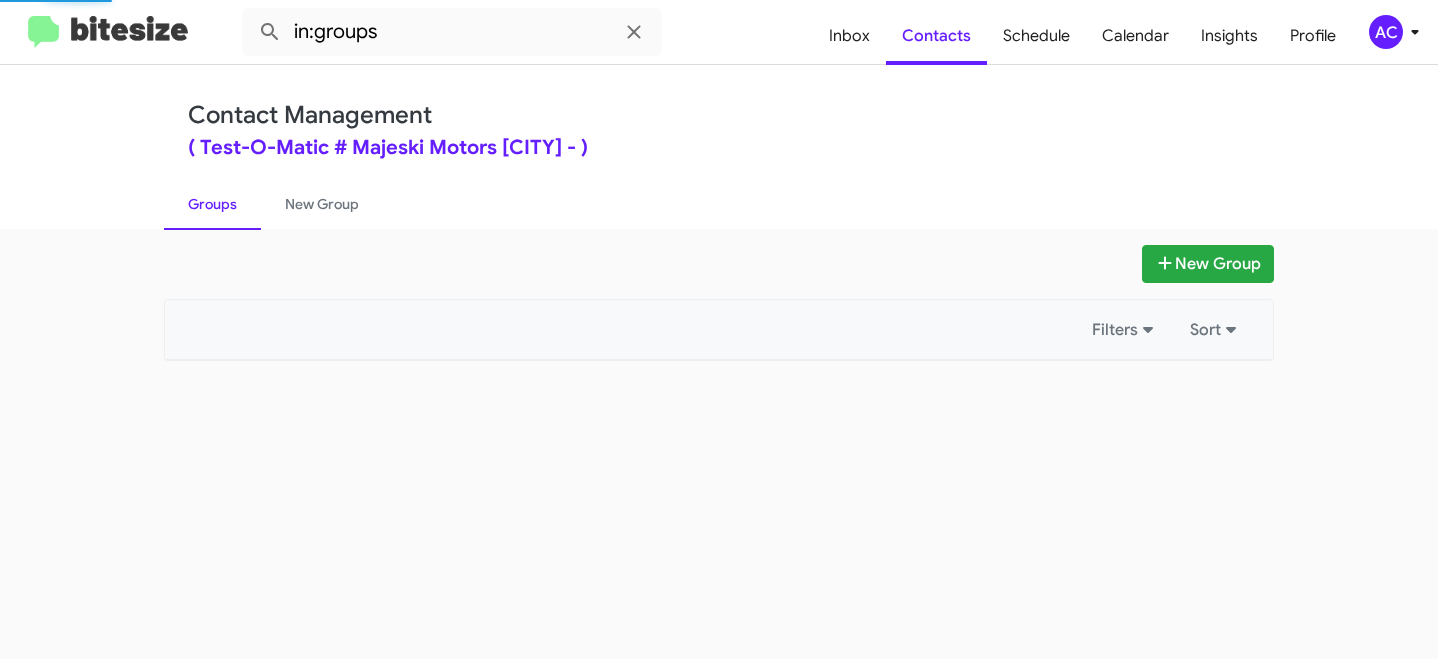 click on "AC" 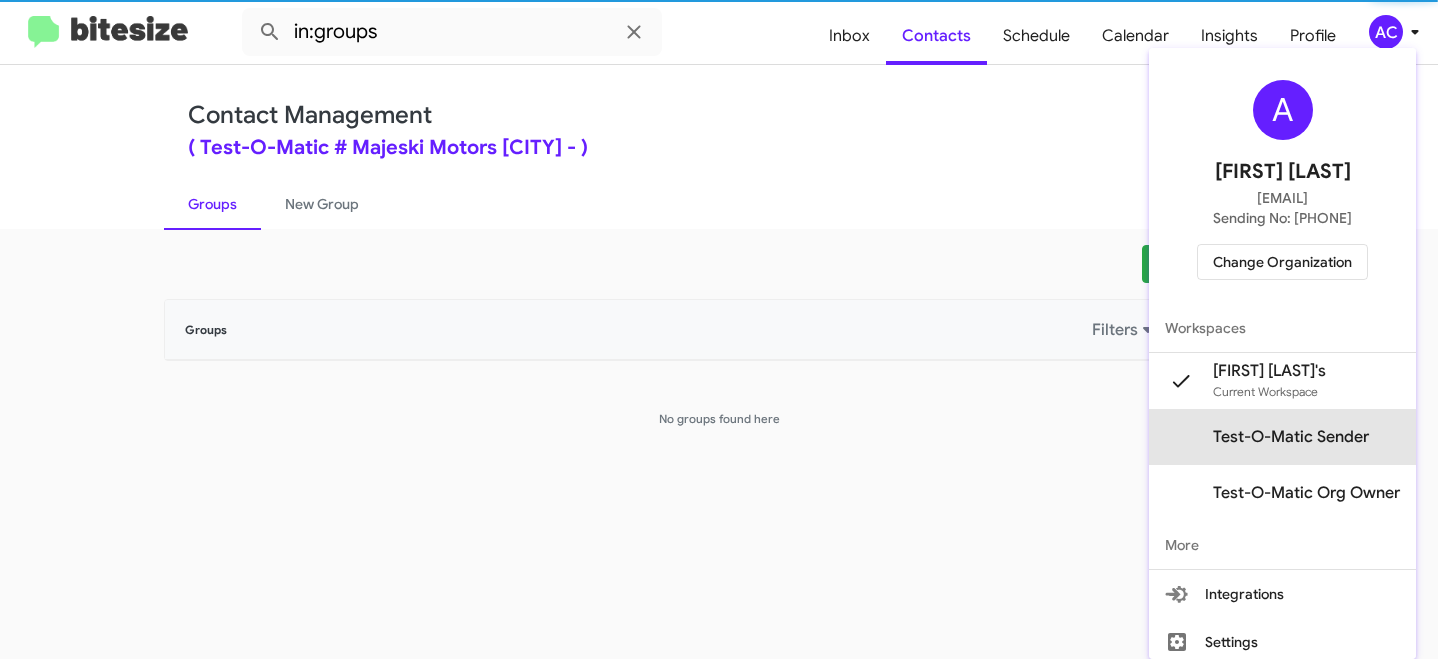 click on "Test-O-Matic Sender" at bounding box center [1291, 437] 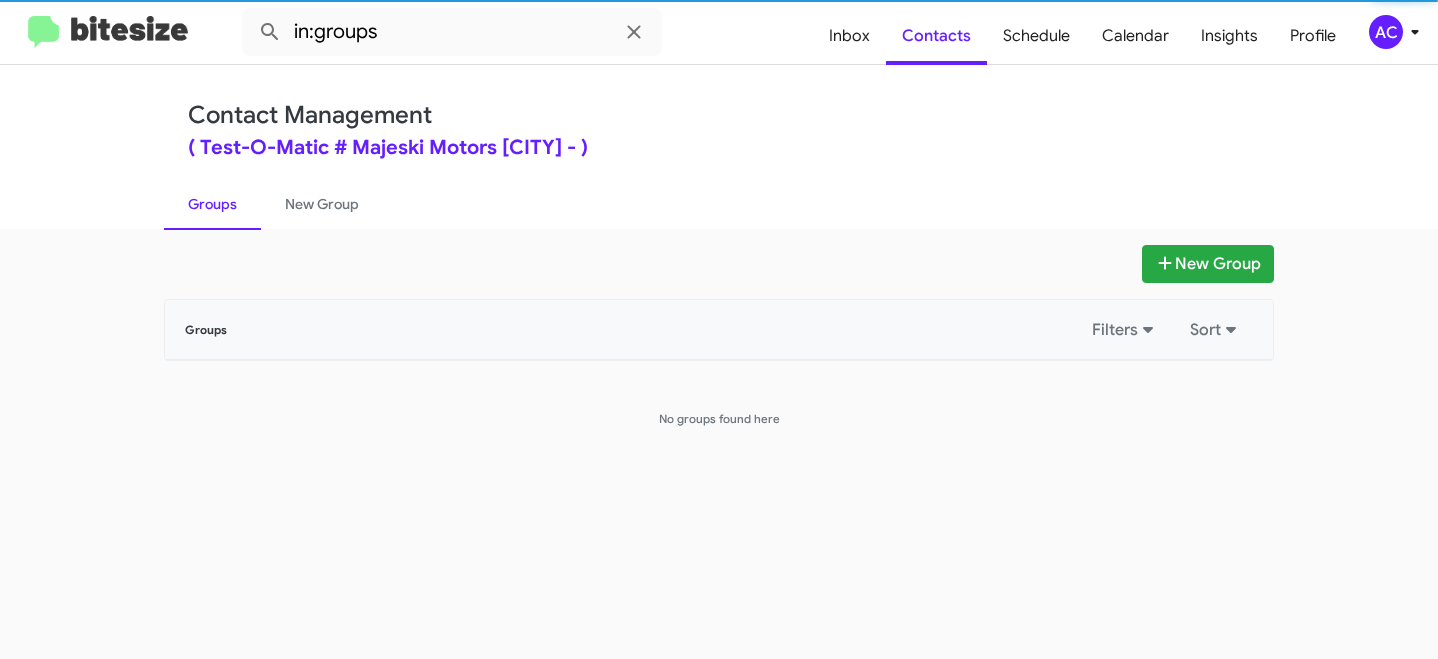 type 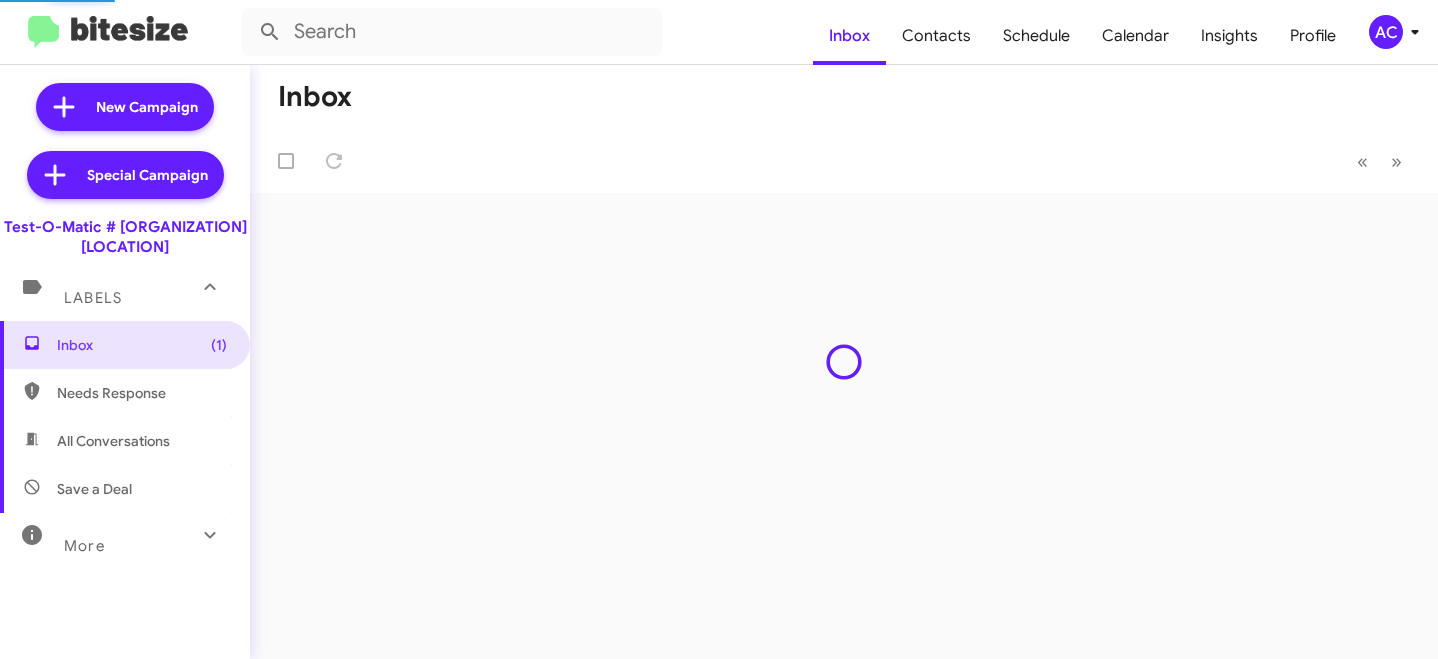 scroll, scrollTop: 0, scrollLeft: 0, axis: both 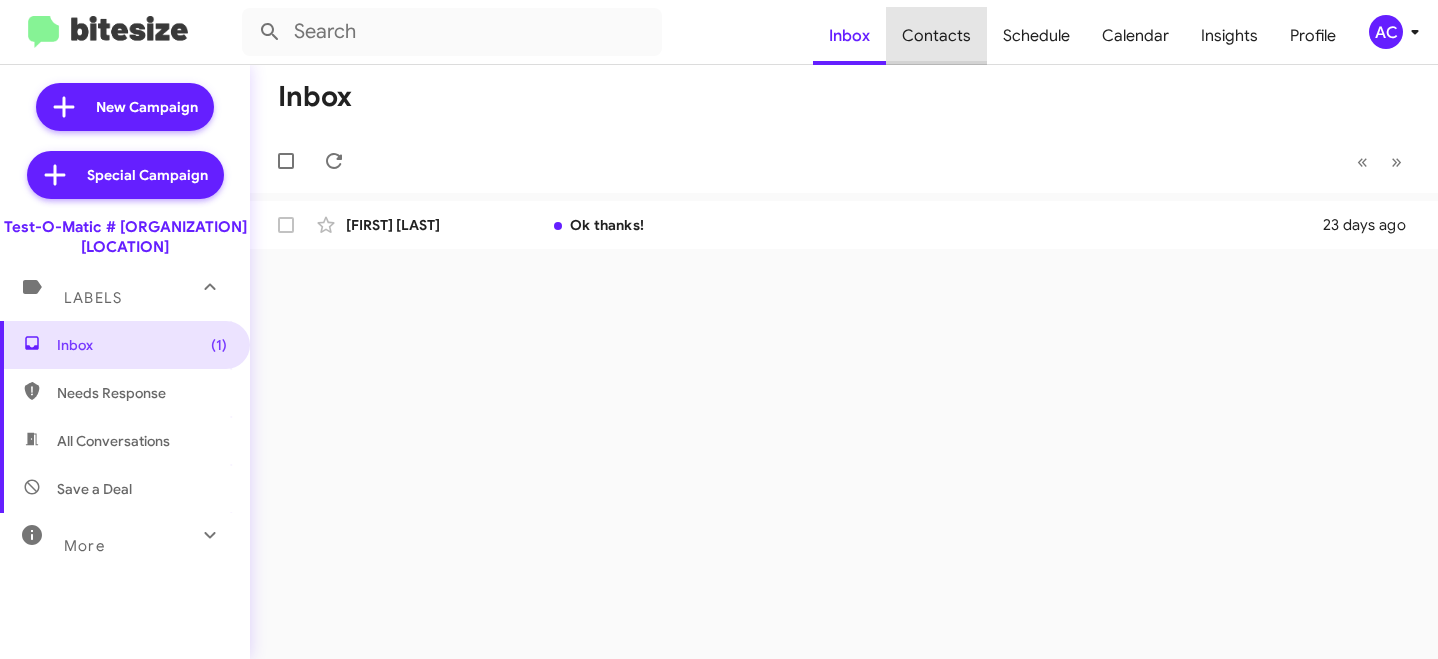 click on "Contacts" 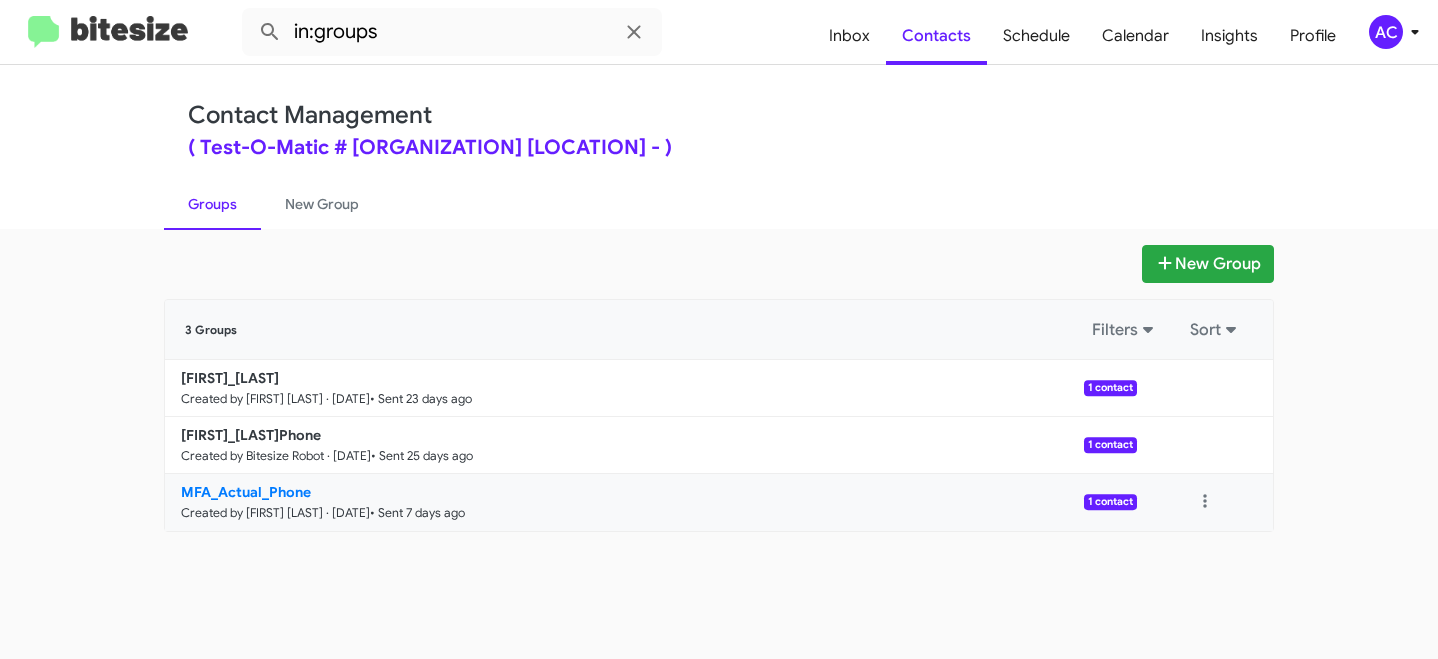 click on "MFA_Actual_Phone" 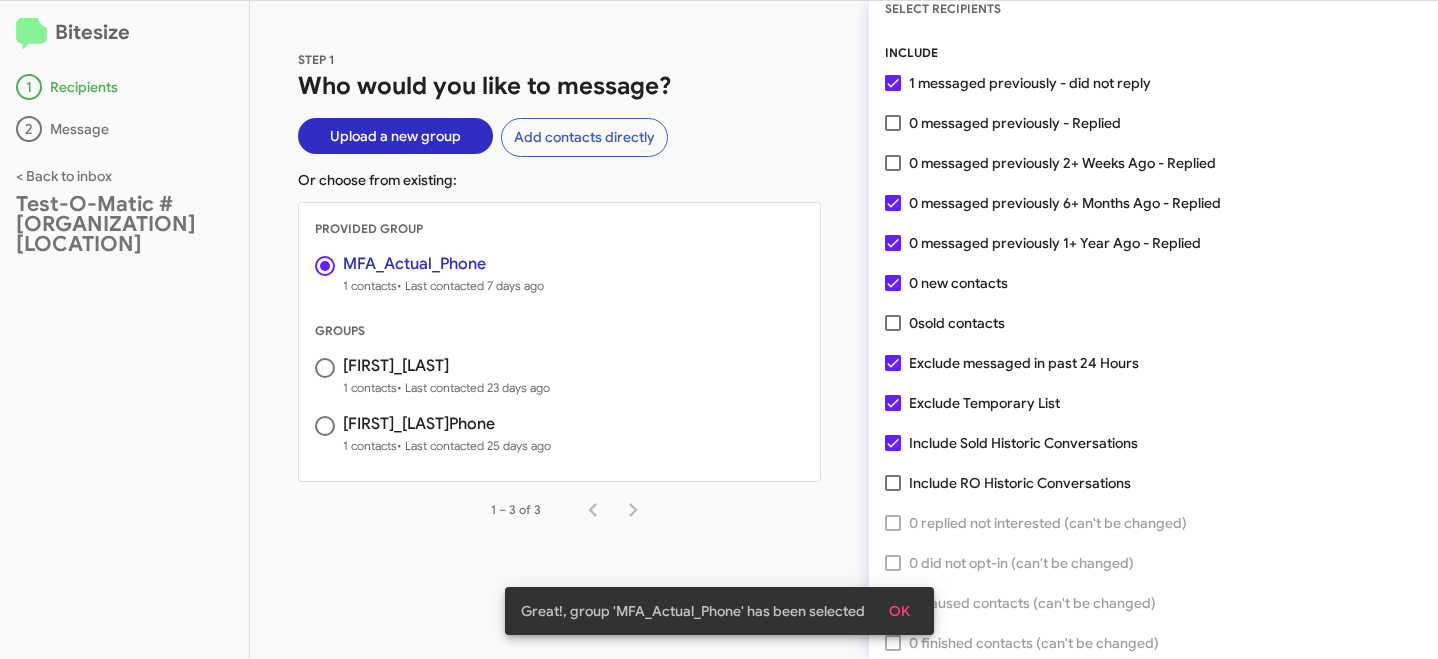 scroll, scrollTop: 0, scrollLeft: 0, axis: both 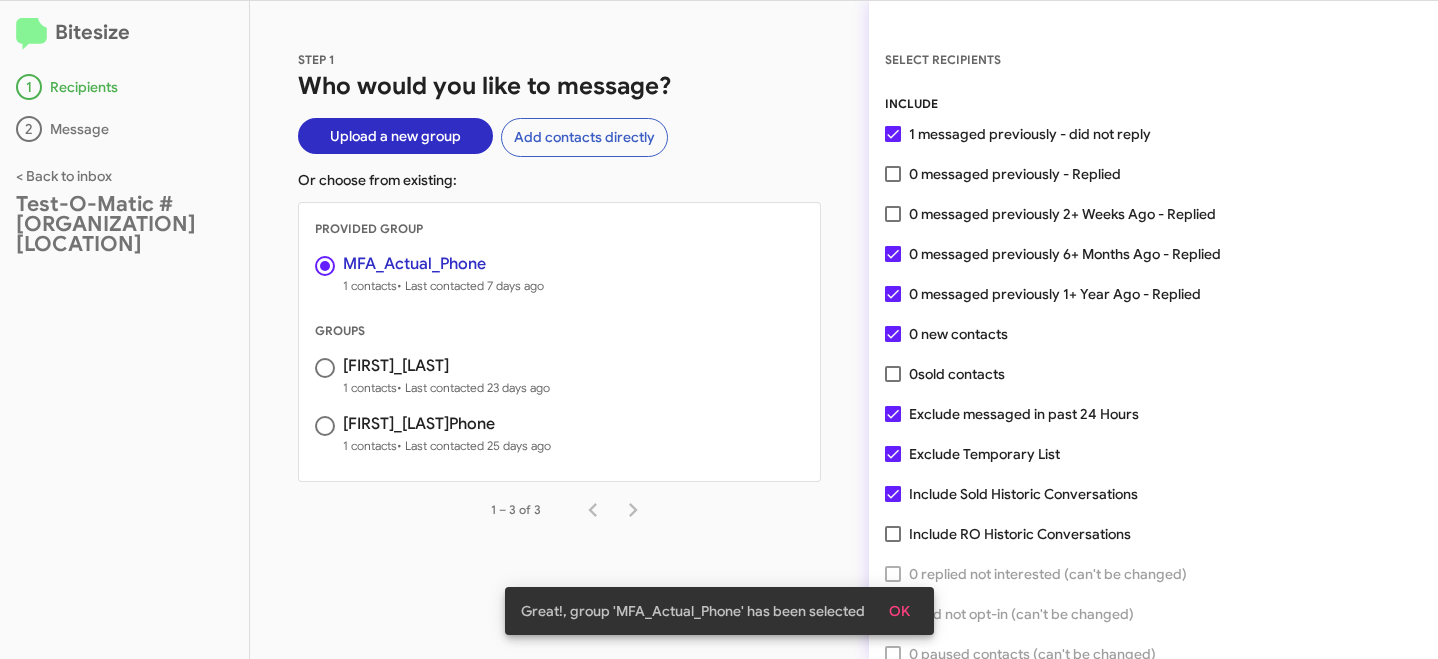 click on "Exclude messaged in past 24 Hours" at bounding box center [1024, 414] 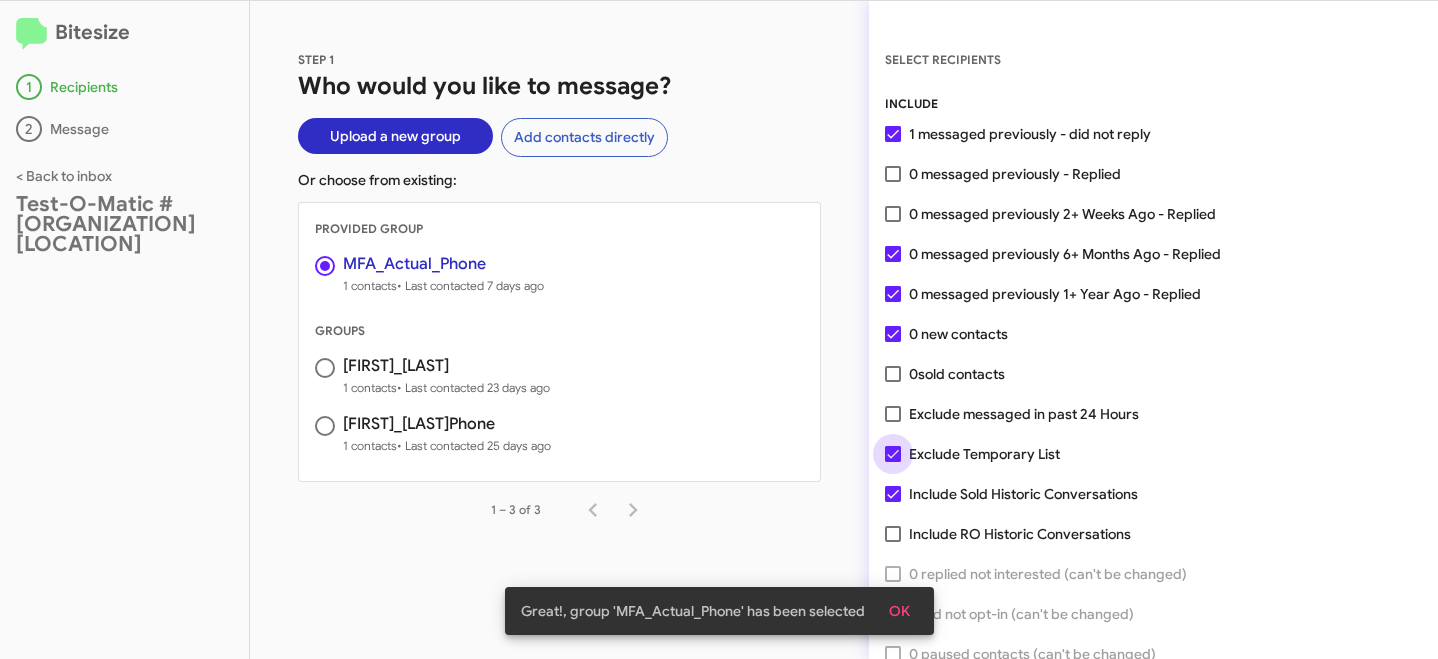 click on "Exclude Temporary List" at bounding box center [984, 454] 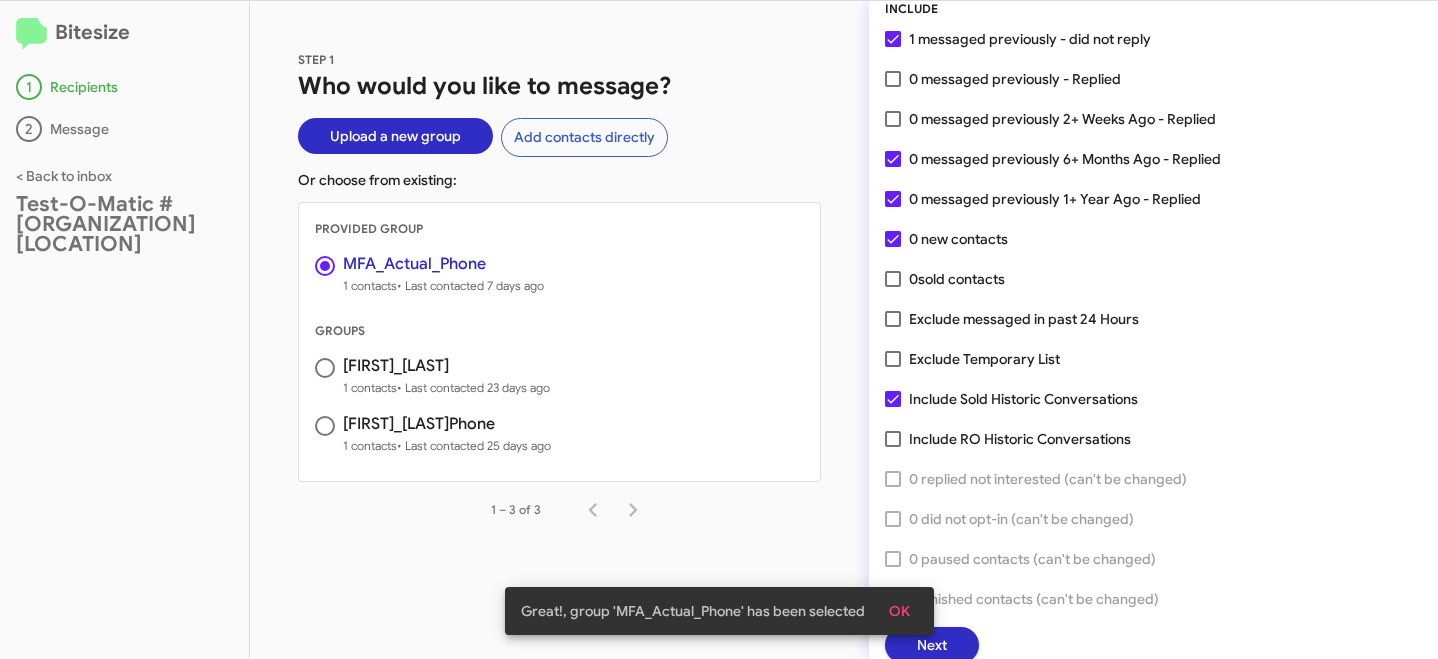 scroll, scrollTop: 99, scrollLeft: 0, axis: vertical 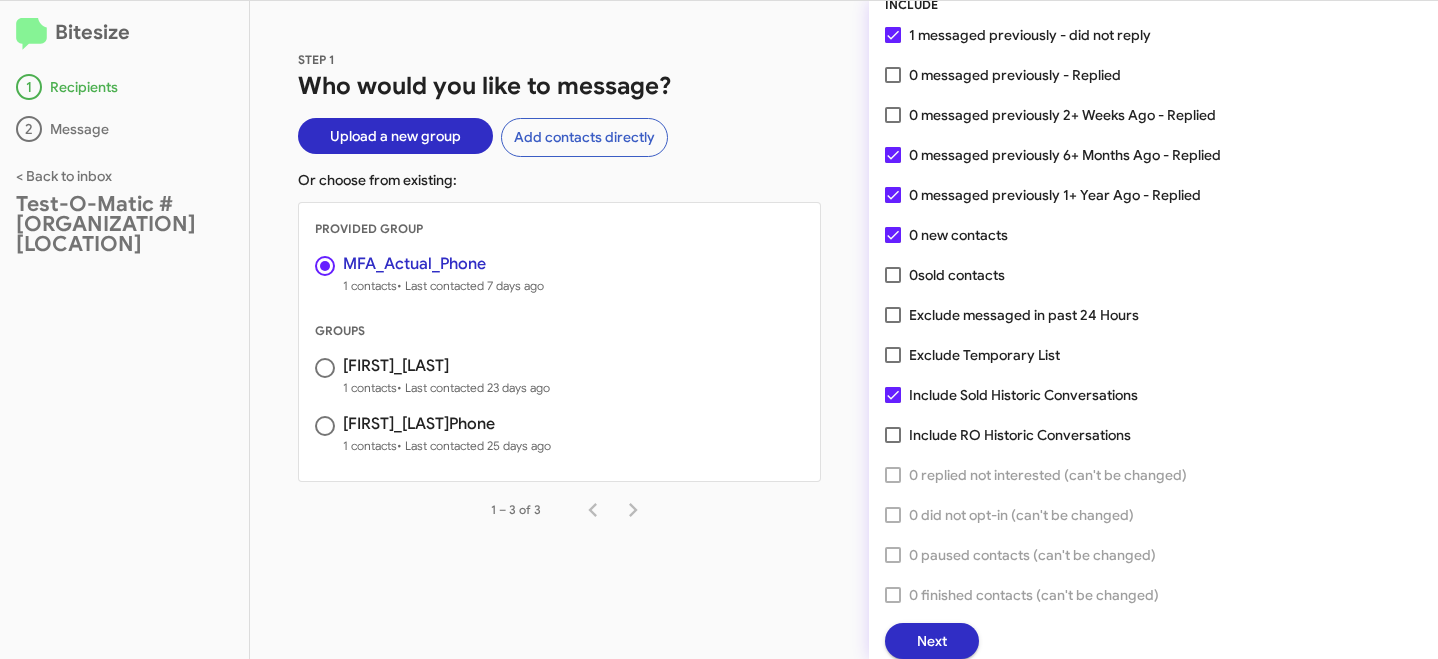 click on "Next" 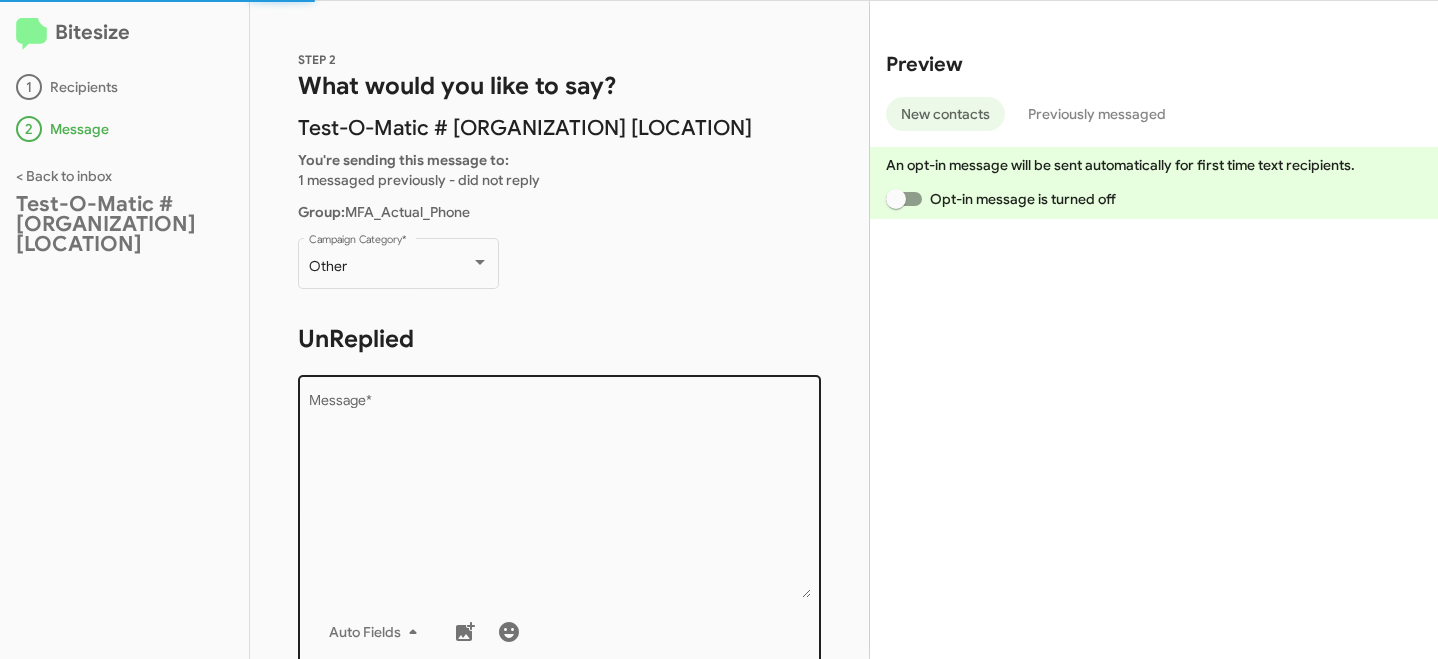 click on "Message  *" at bounding box center [560, 496] 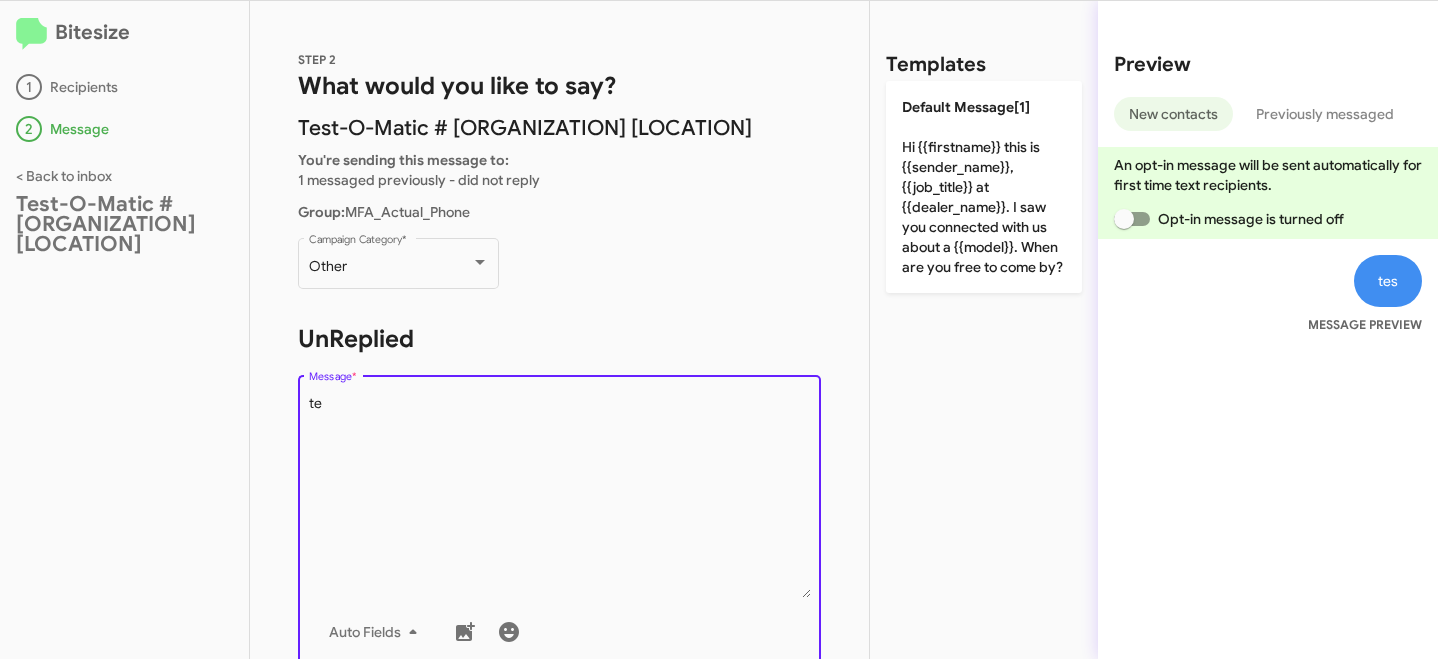 type on "t" 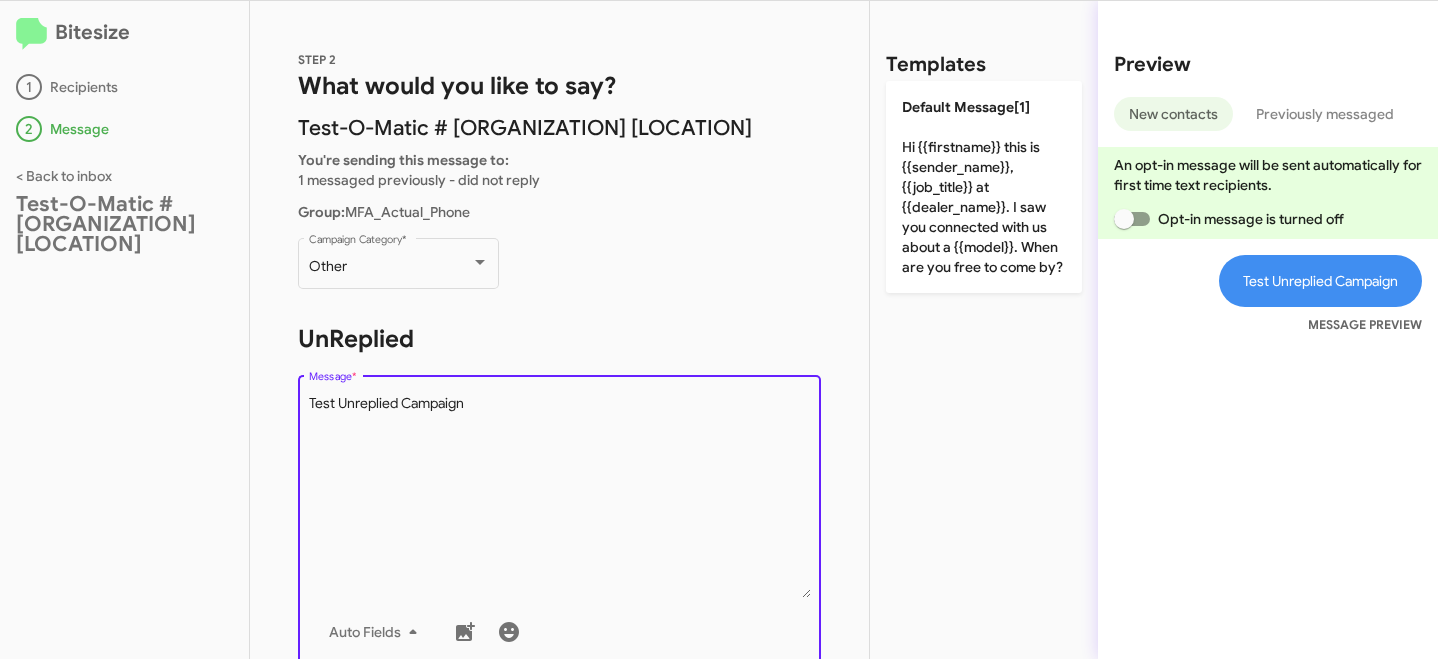 scroll, scrollTop: 386, scrollLeft: 0, axis: vertical 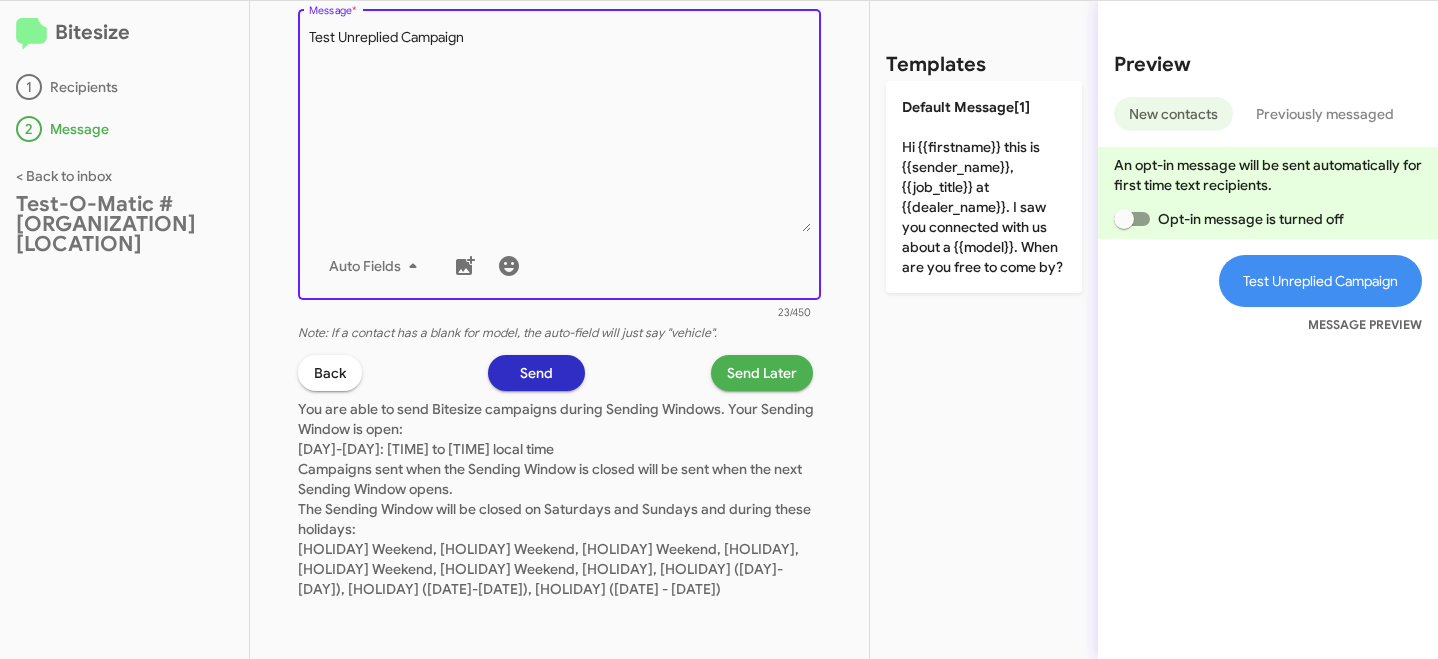 type on "Test Unreplied Campaign" 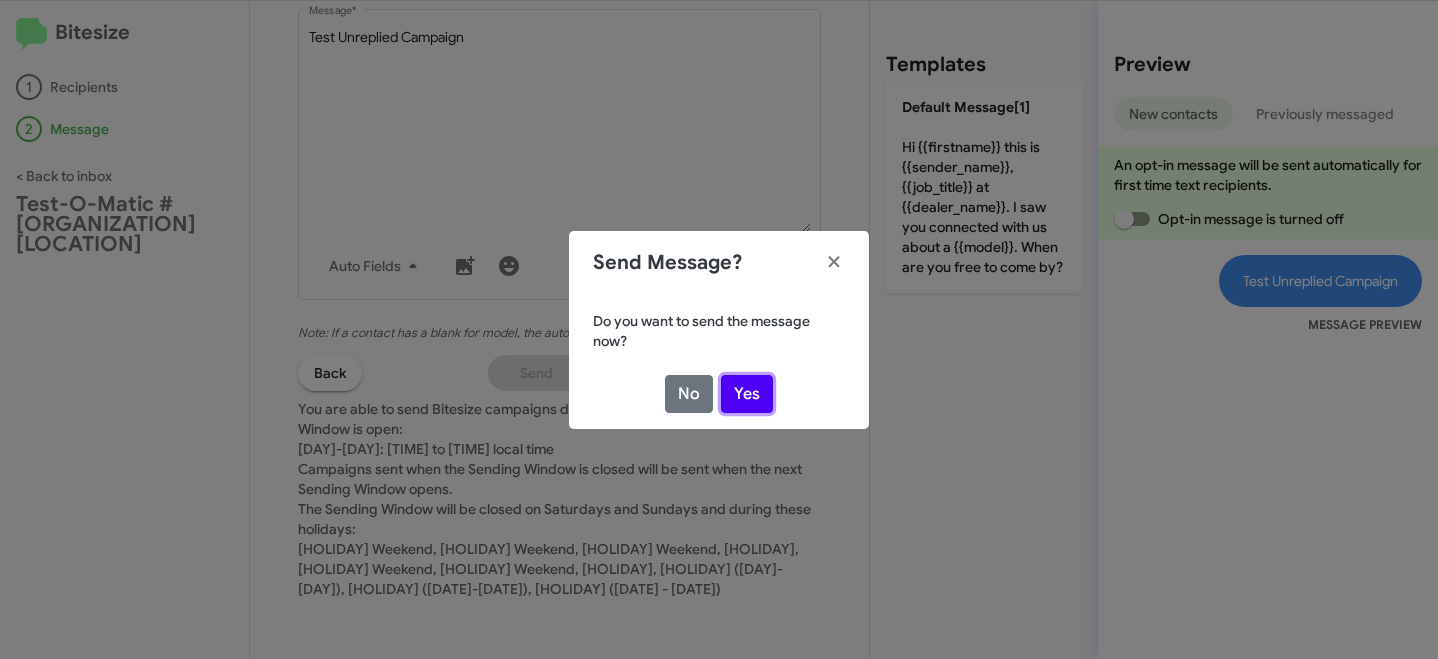 click on "Yes" 